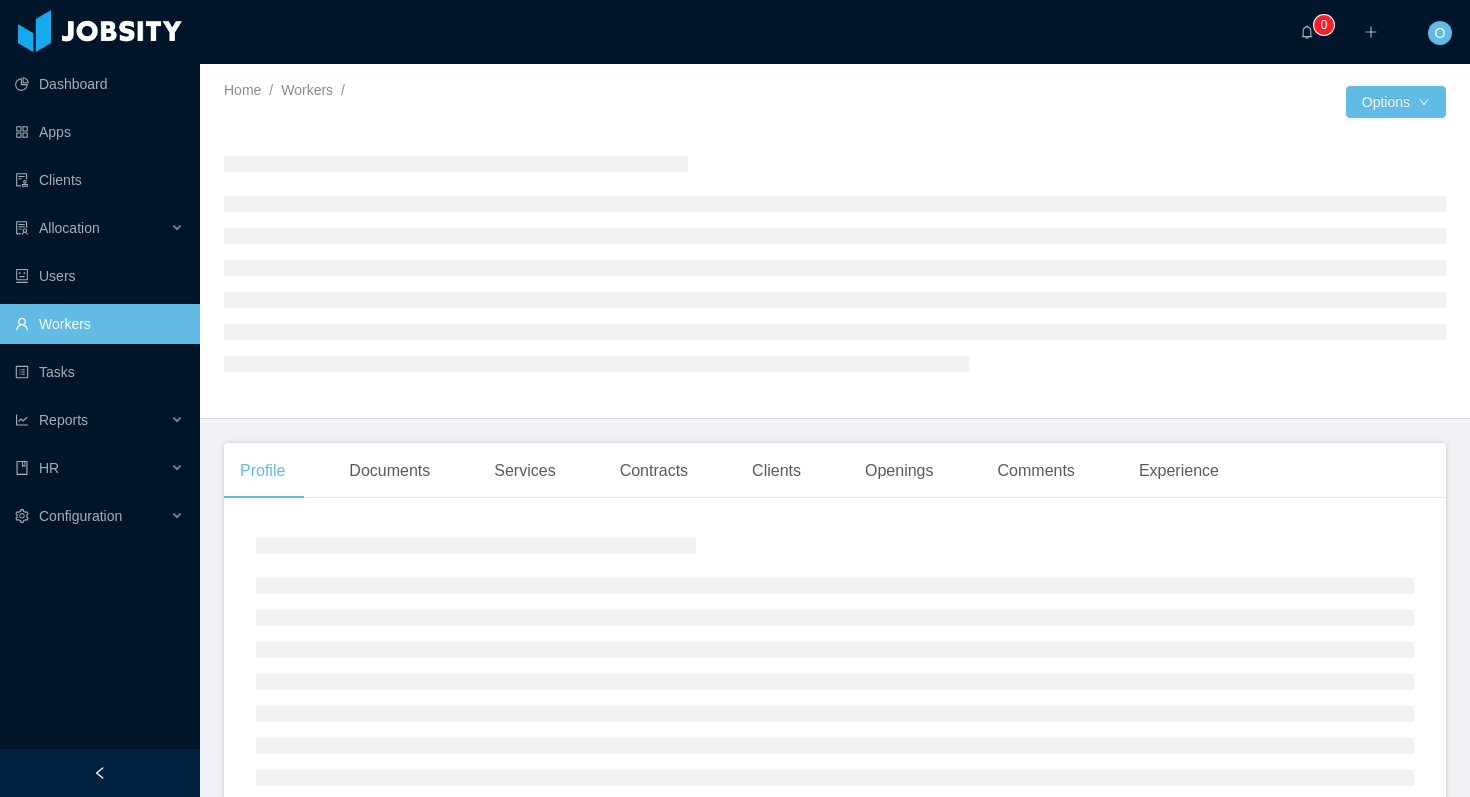 scroll, scrollTop: 0, scrollLeft: 0, axis: both 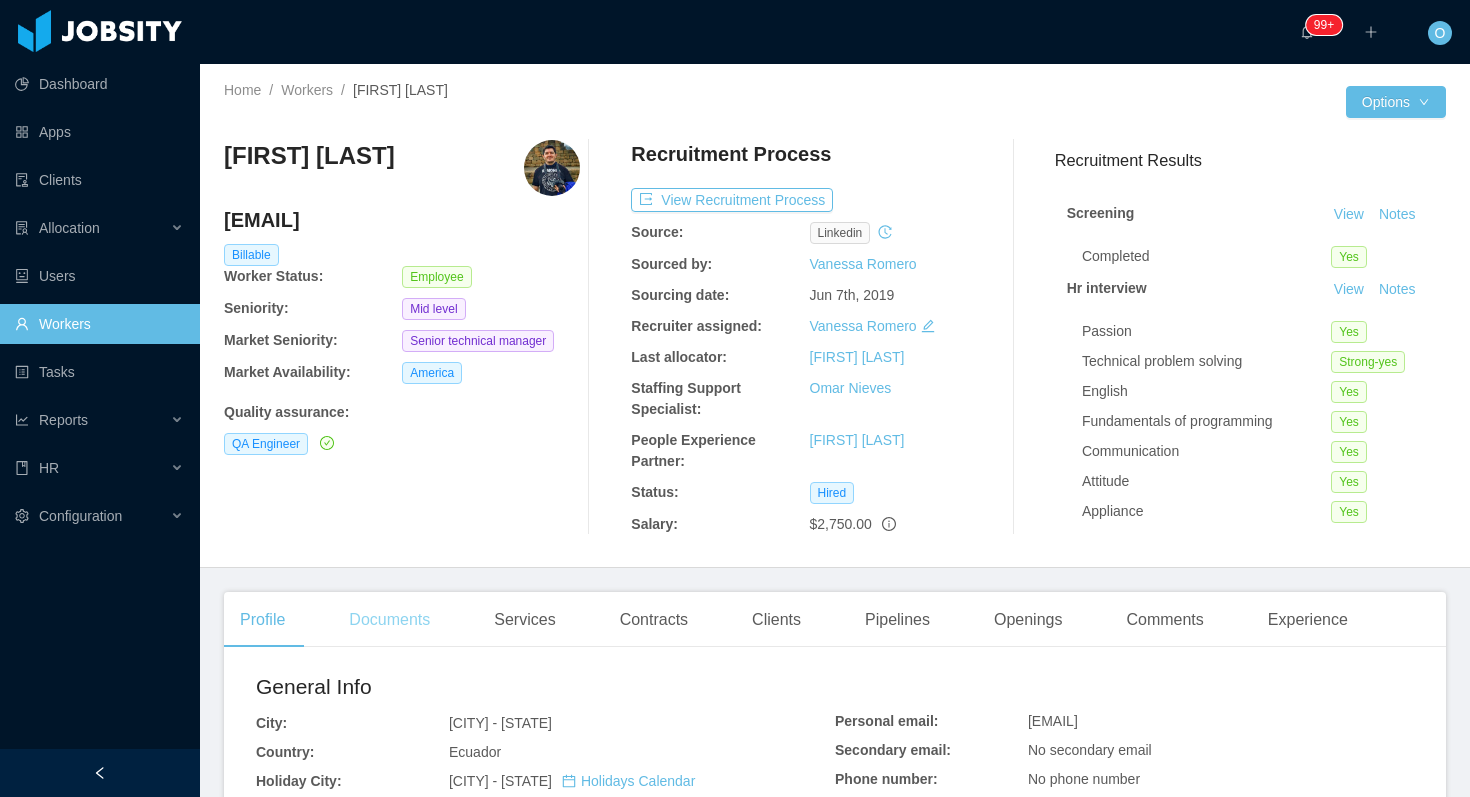 click on "Documents" at bounding box center [389, 620] 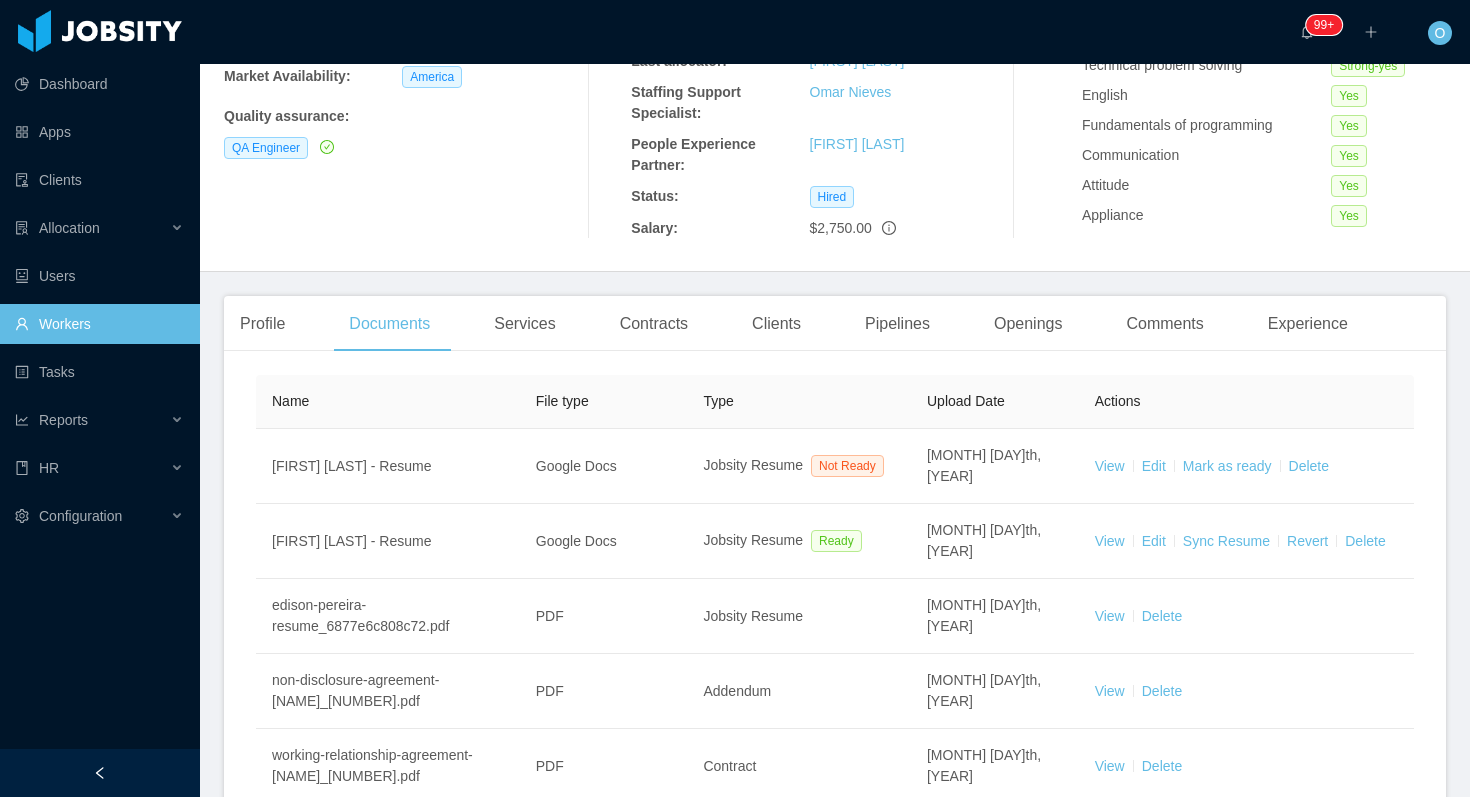 scroll, scrollTop: 365, scrollLeft: 0, axis: vertical 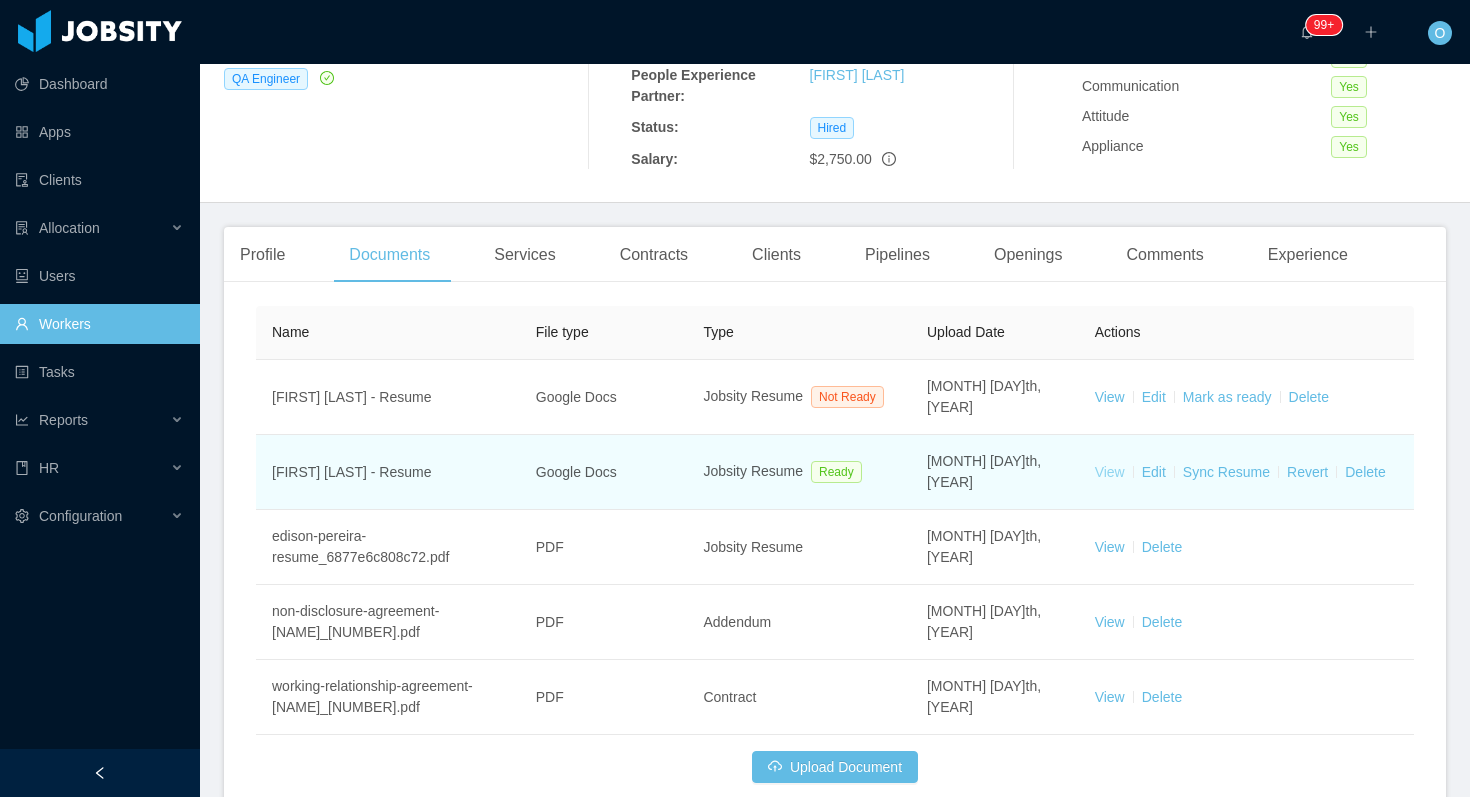 click on "View" at bounding box center (1110, 472) 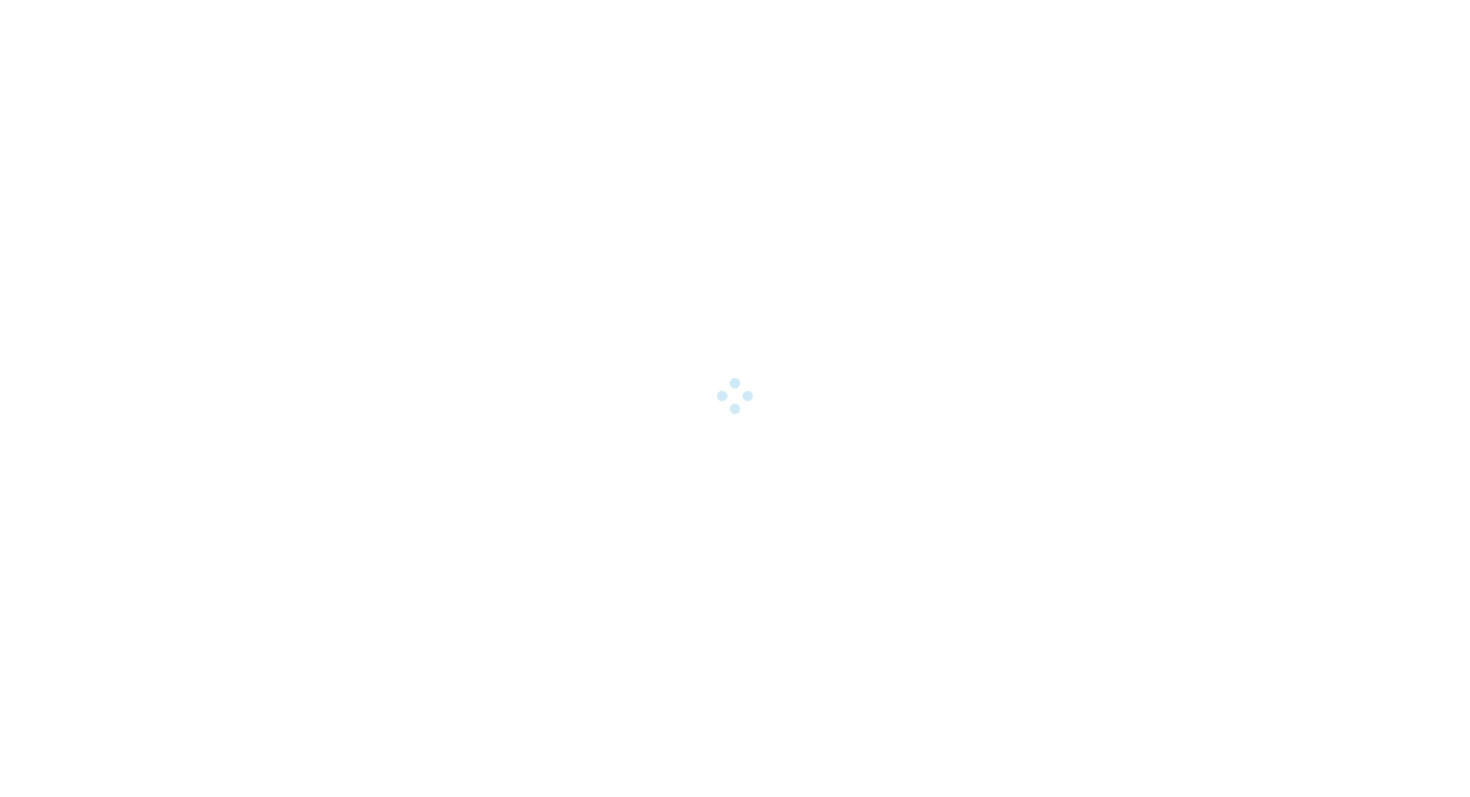 scroll, scrollTop: 0, scrollLeft: 0, axis: both 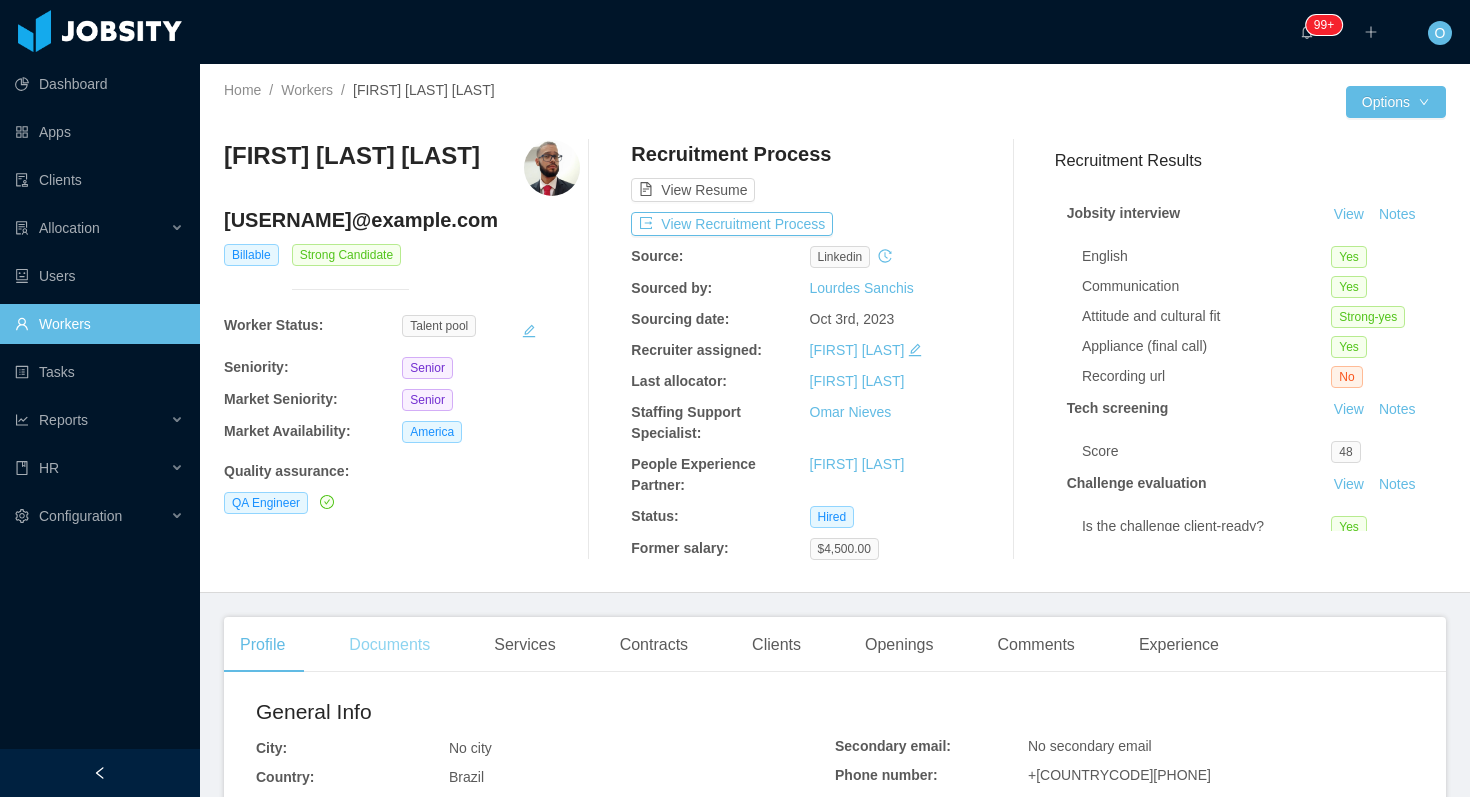 click on "Documents" at bounding box center (389, 645) 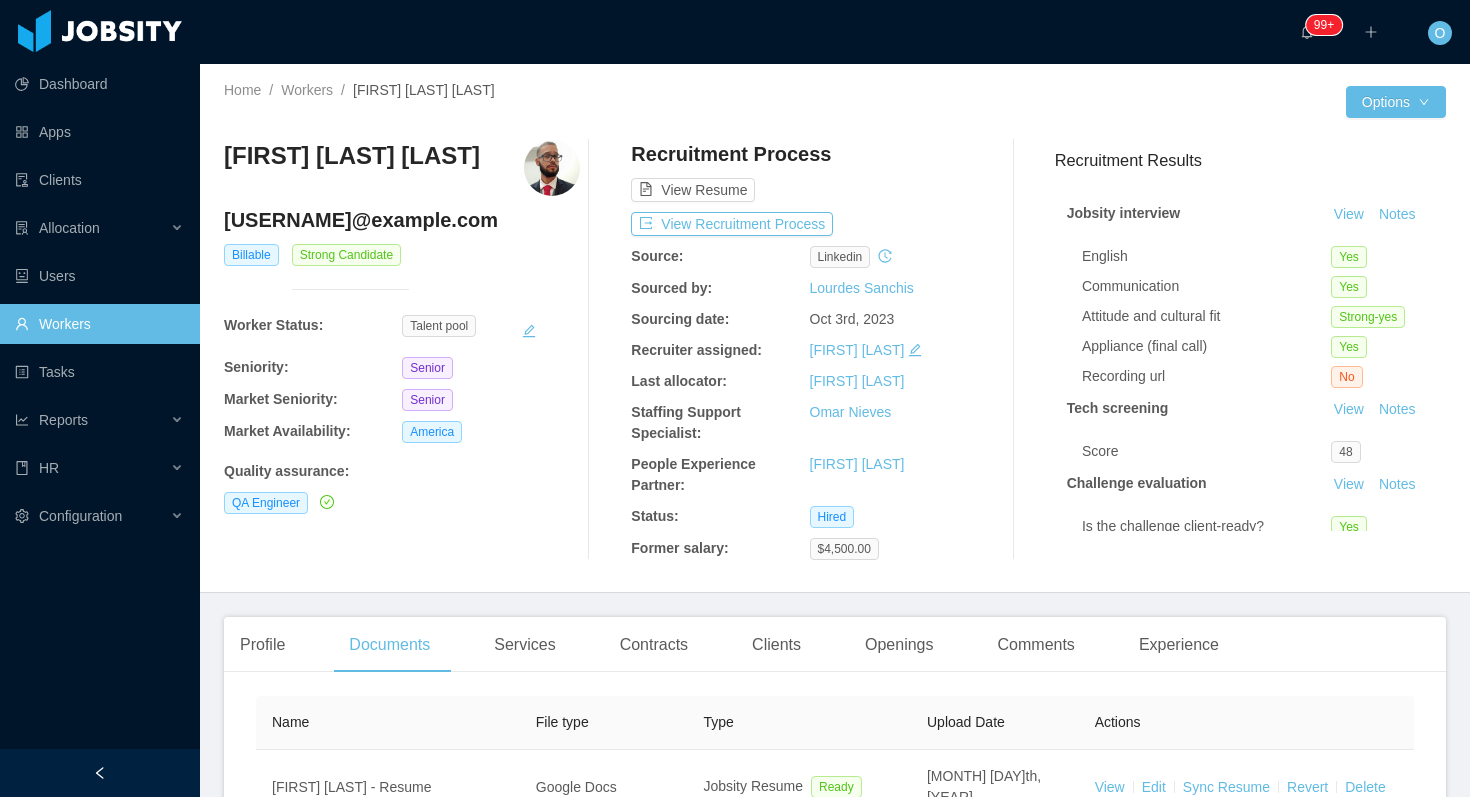 scroll, scrollTop: 406, scrollLeft: 0, axis: vertical 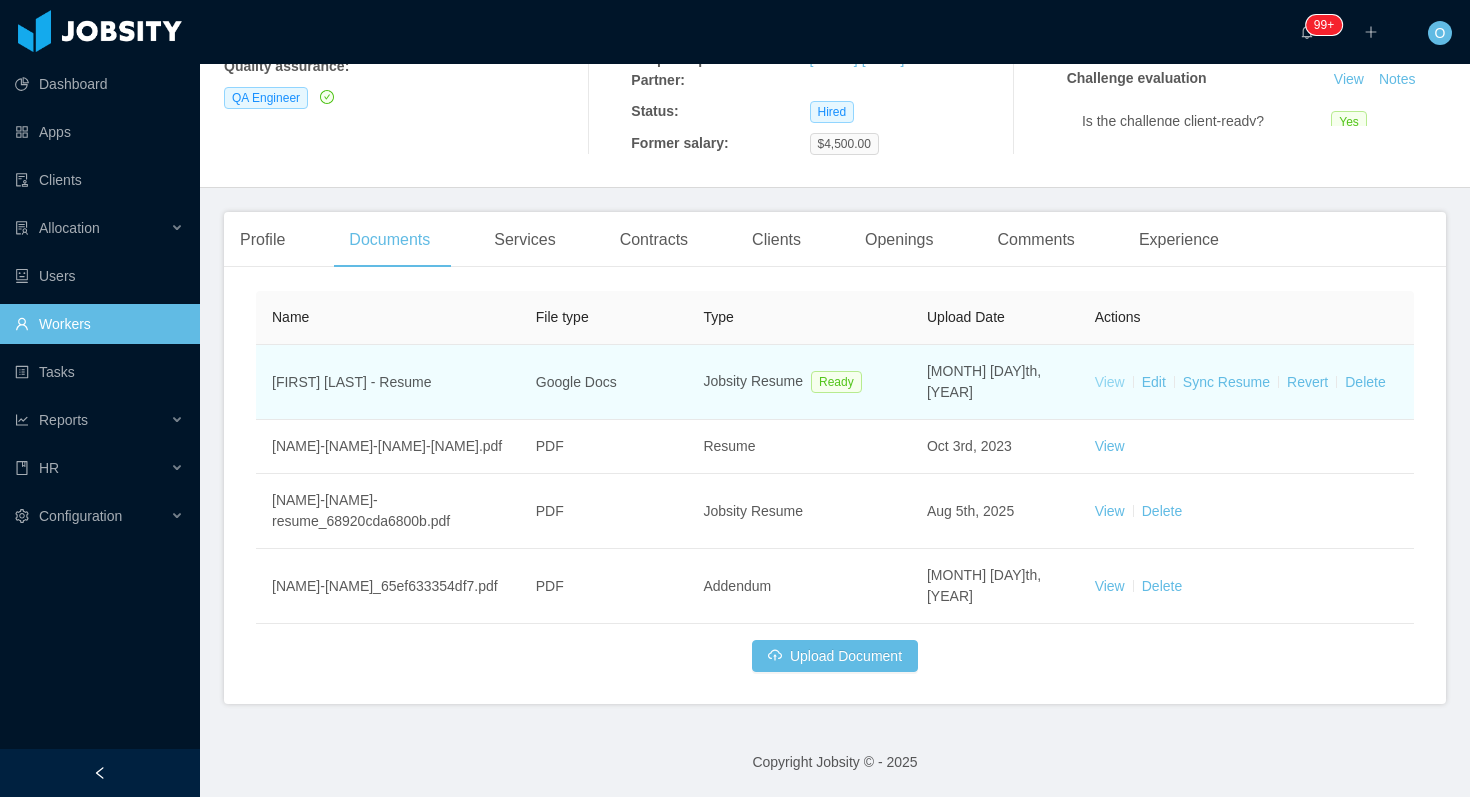 click on "View" at bounding box center (1110, 382) 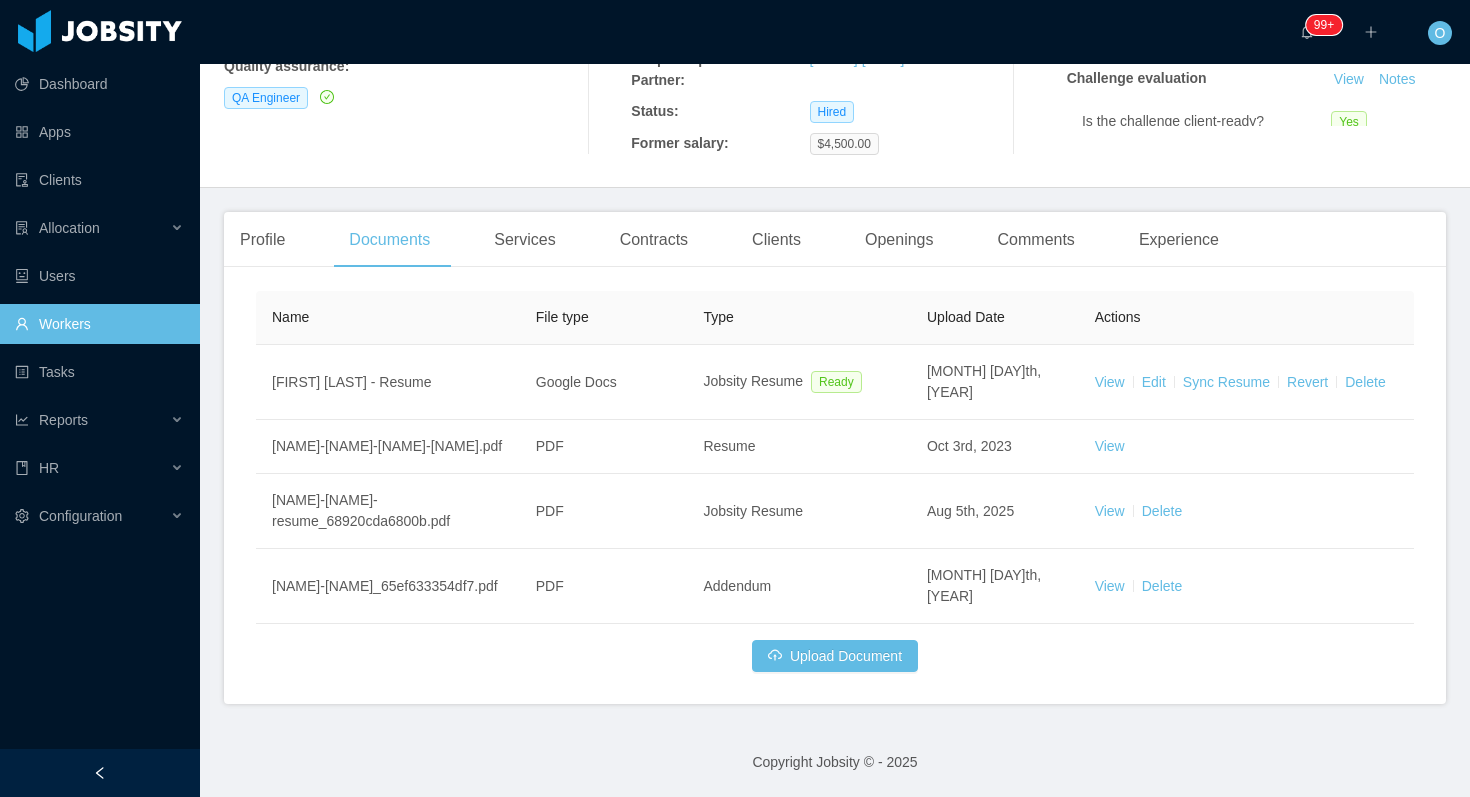scroll, scrollTop: 0, scrollLeft: 0, axis: both 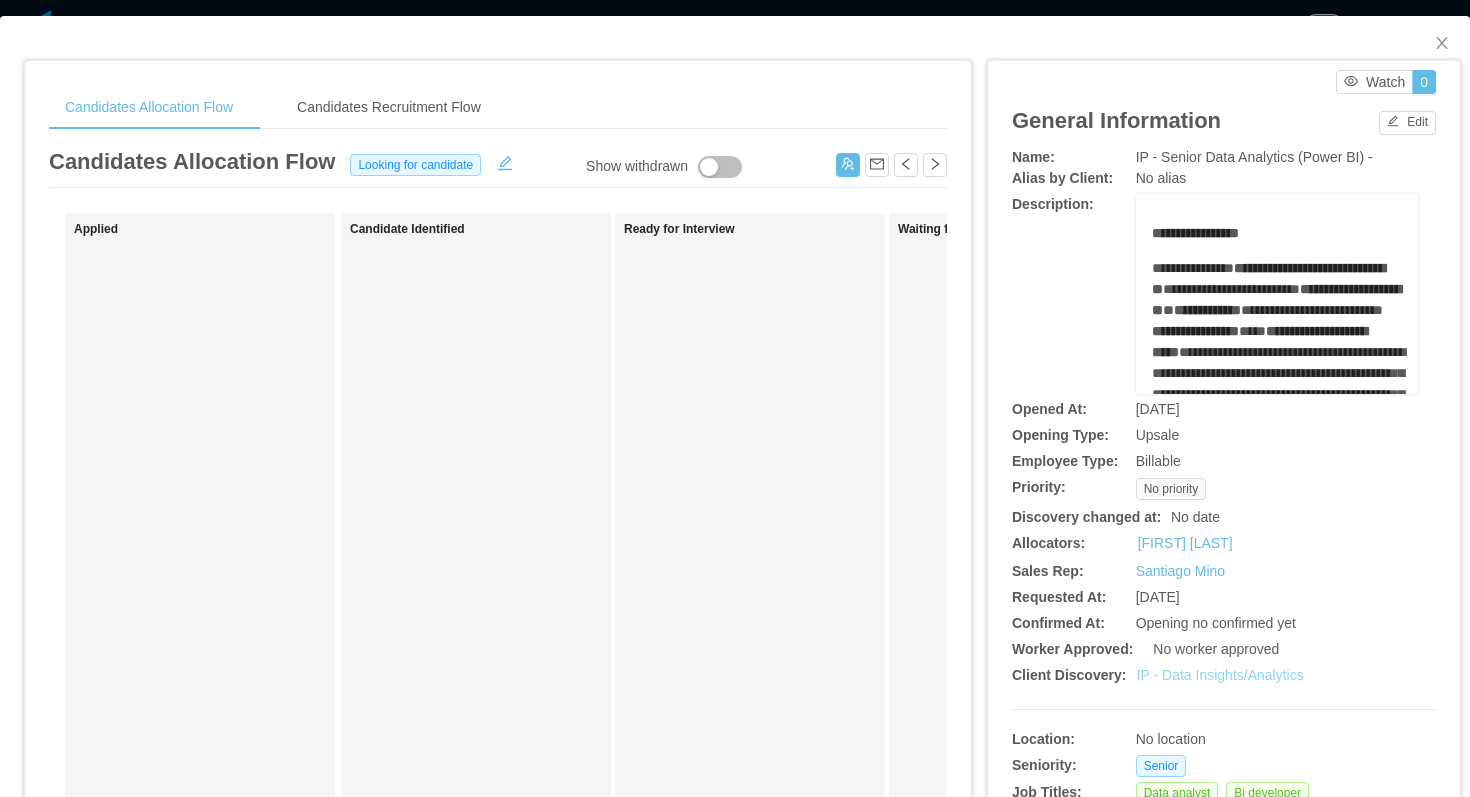 click on "IP -  Data Insights/Analytics" at bounding box center (1220, 675) 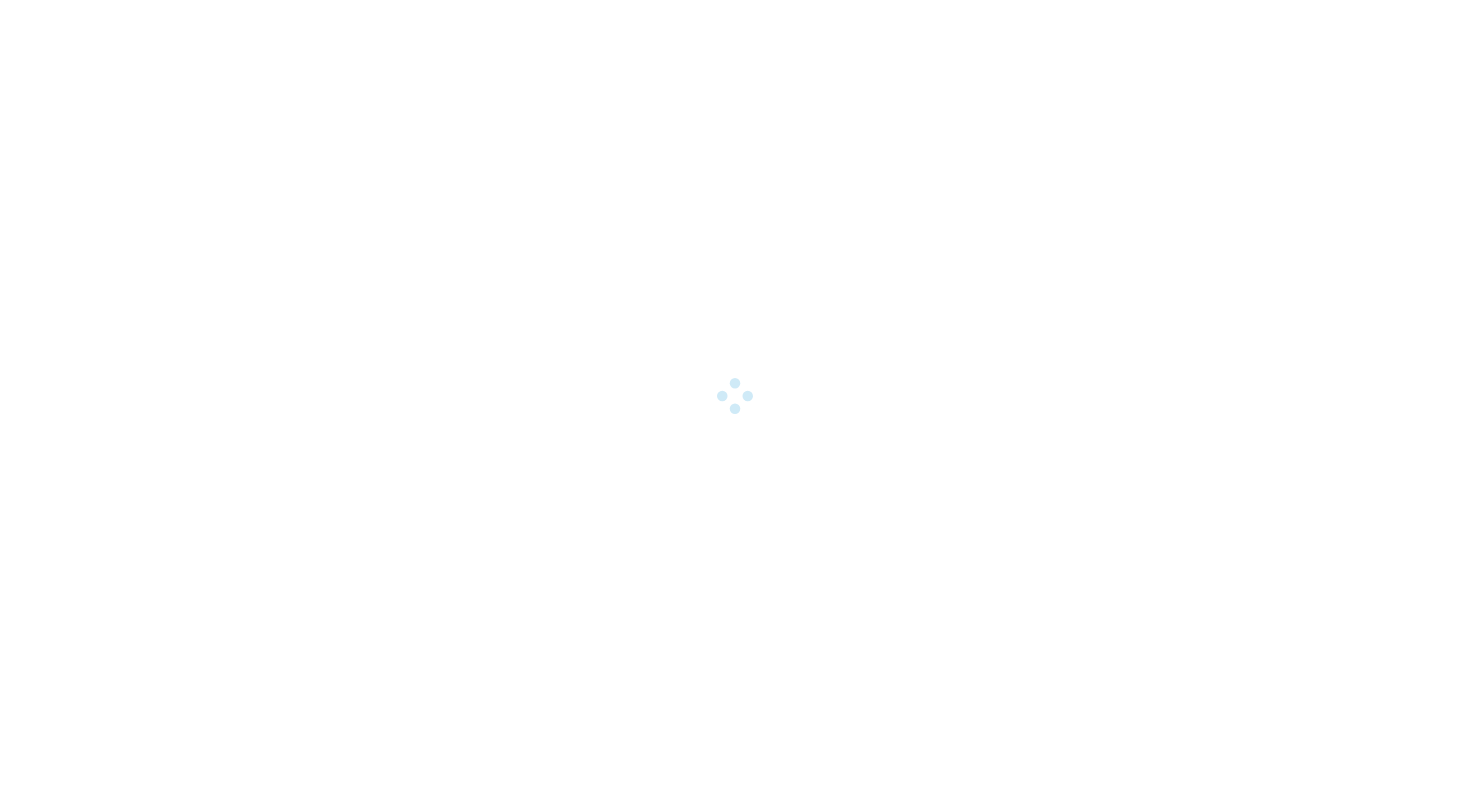 scroll, scrollTop: 0, scrollLeft: 0, axis: both 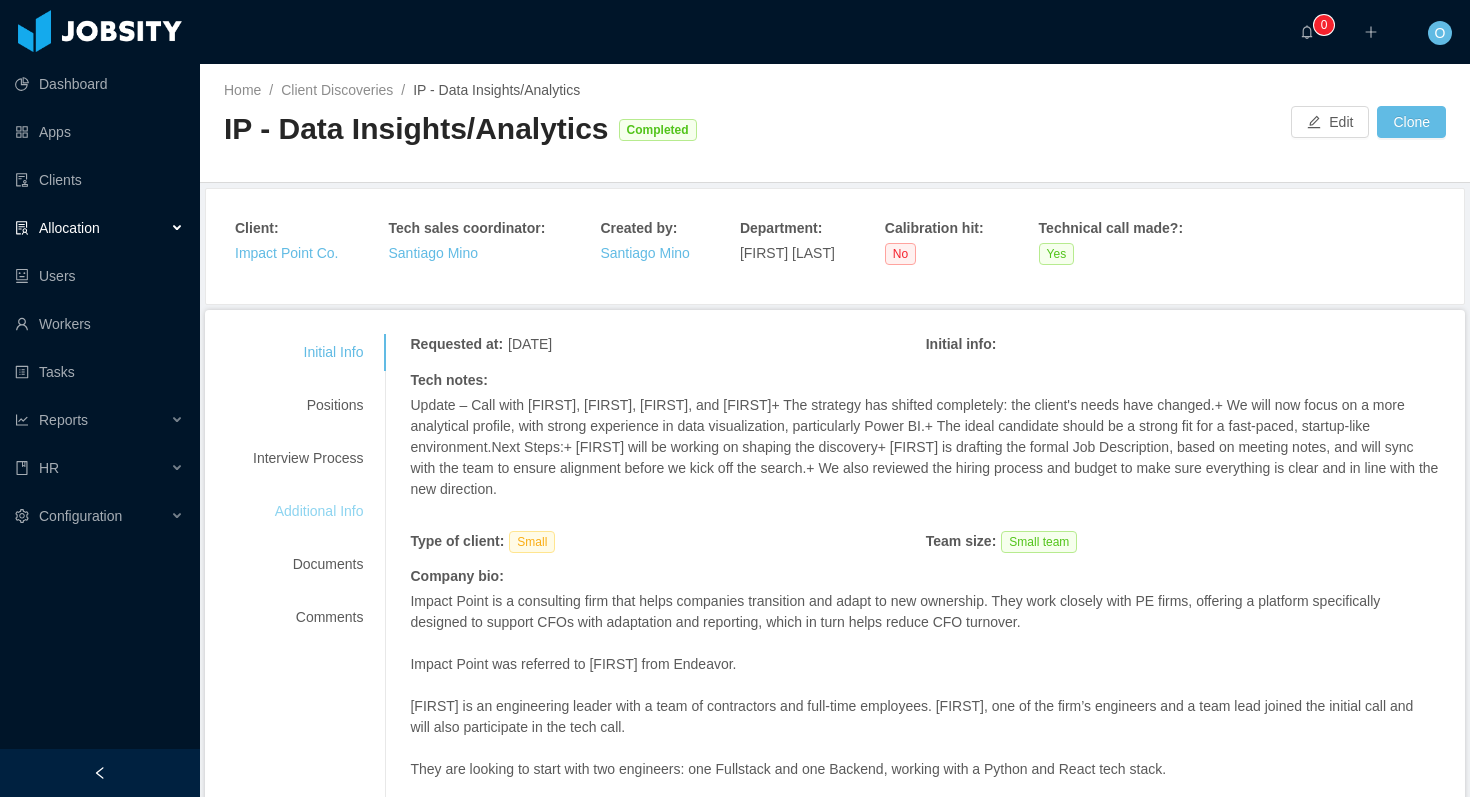 click on "Additional Info" at bounding box center [308, 511] 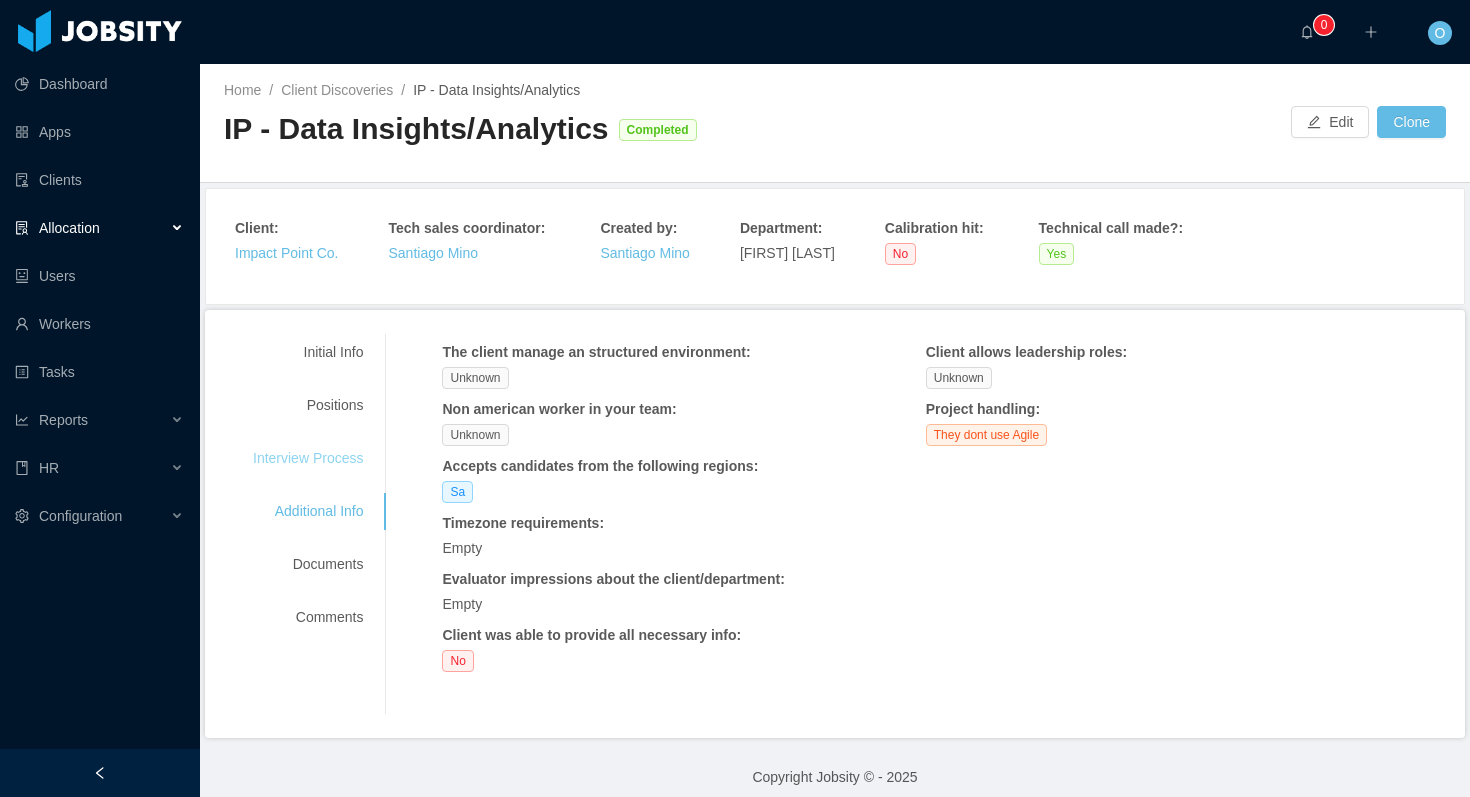click on "Interview Process" at bounding box center (308, 458) 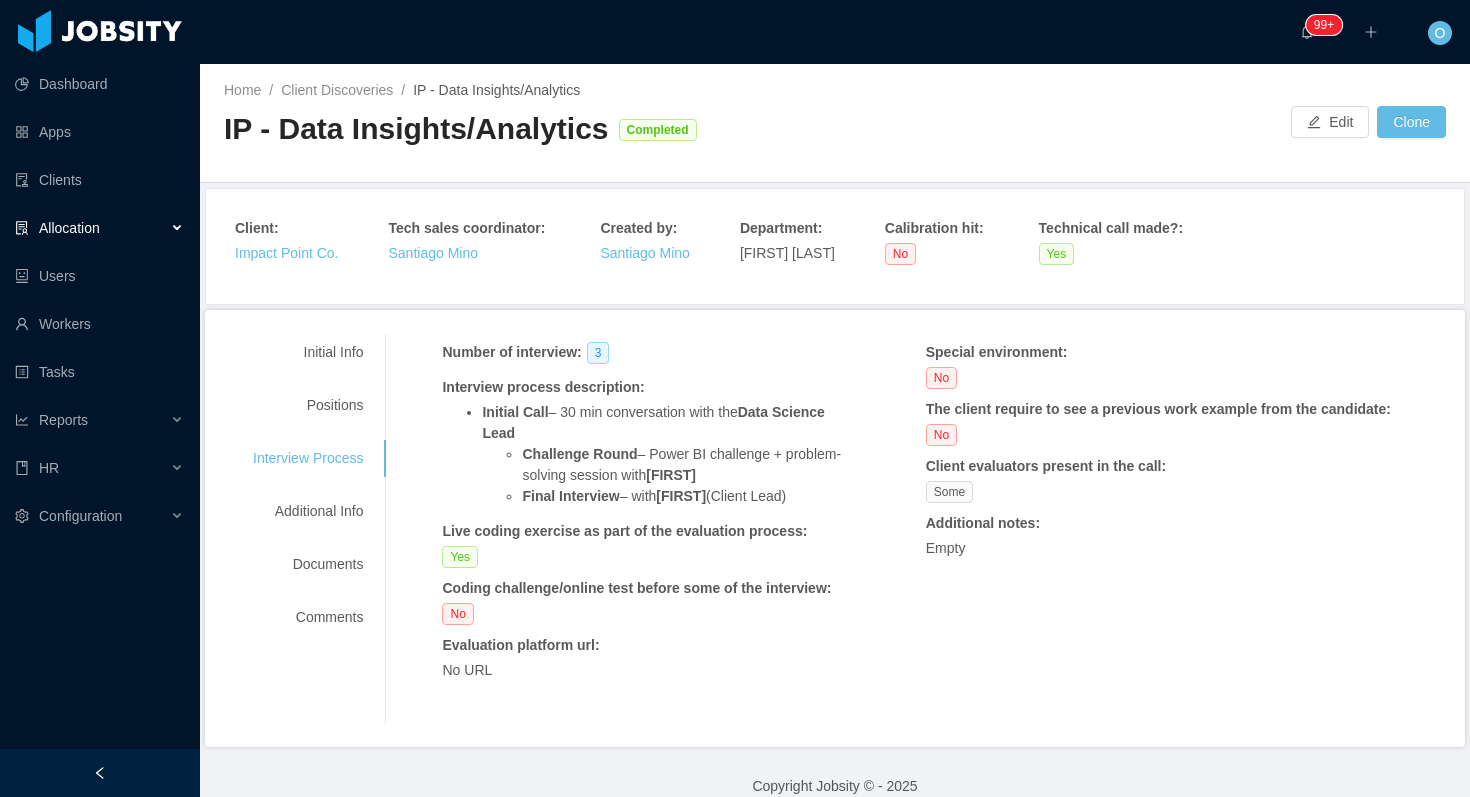 drag, startPoint x: 449, startPoint y: 390, endPoint x: 801, endPoint y: 492, distance: 366.48056 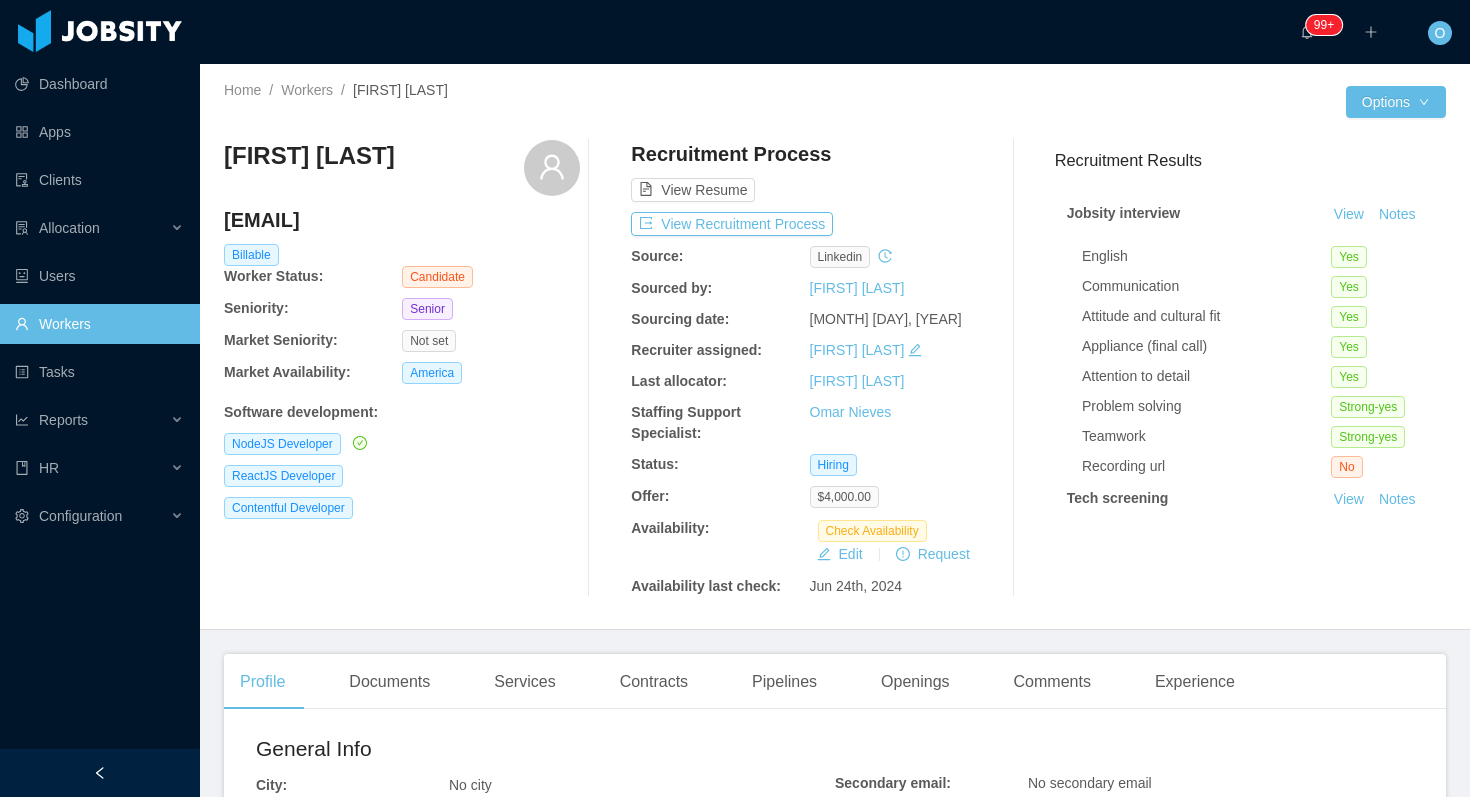 scroll, scrollTop: 0, scrollLeft: 0, axis: both 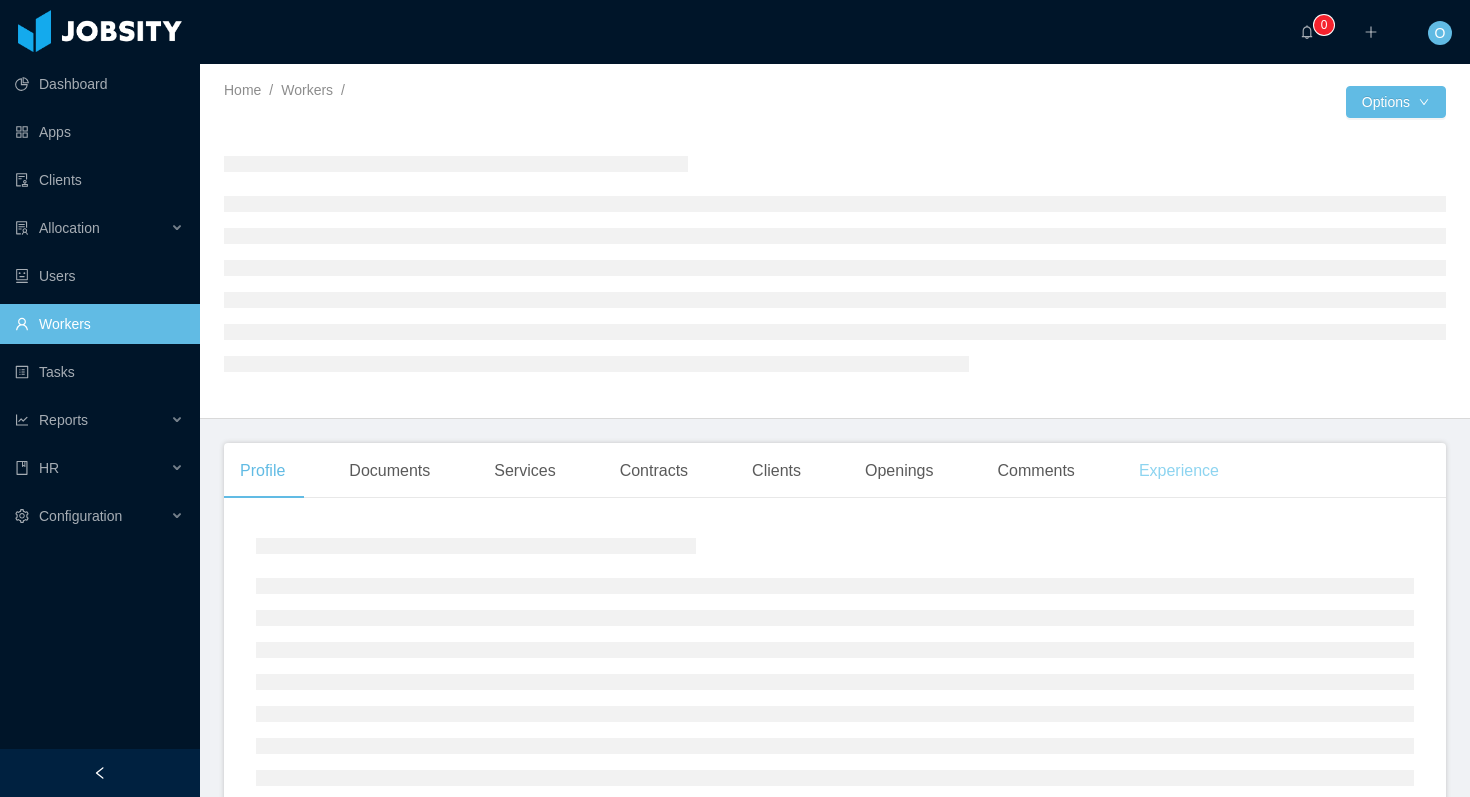 click on "Experience" at bounding box center [1179, 471] 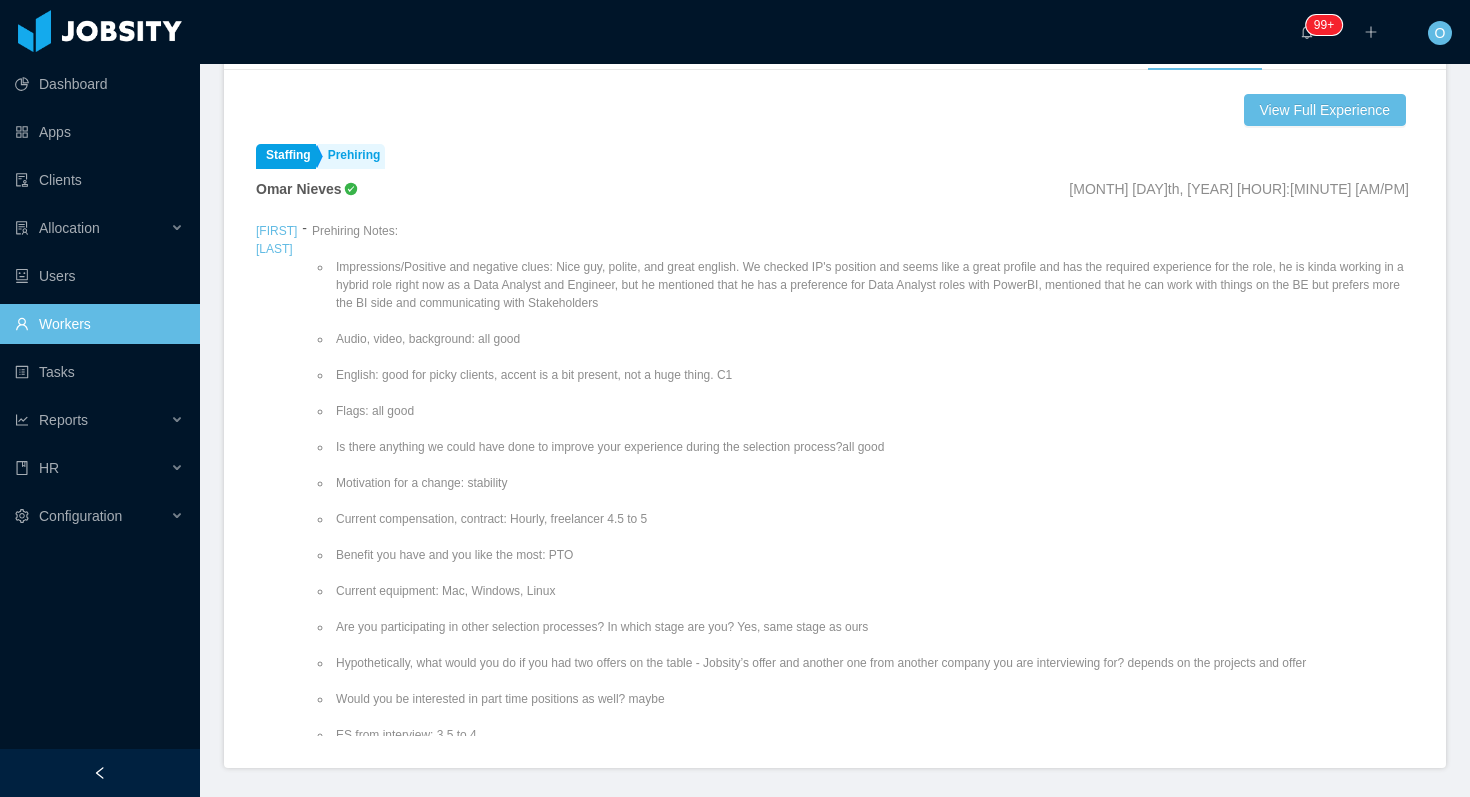 scroll, scrollTop: 573, scrollLeft: 0, axis: vertical 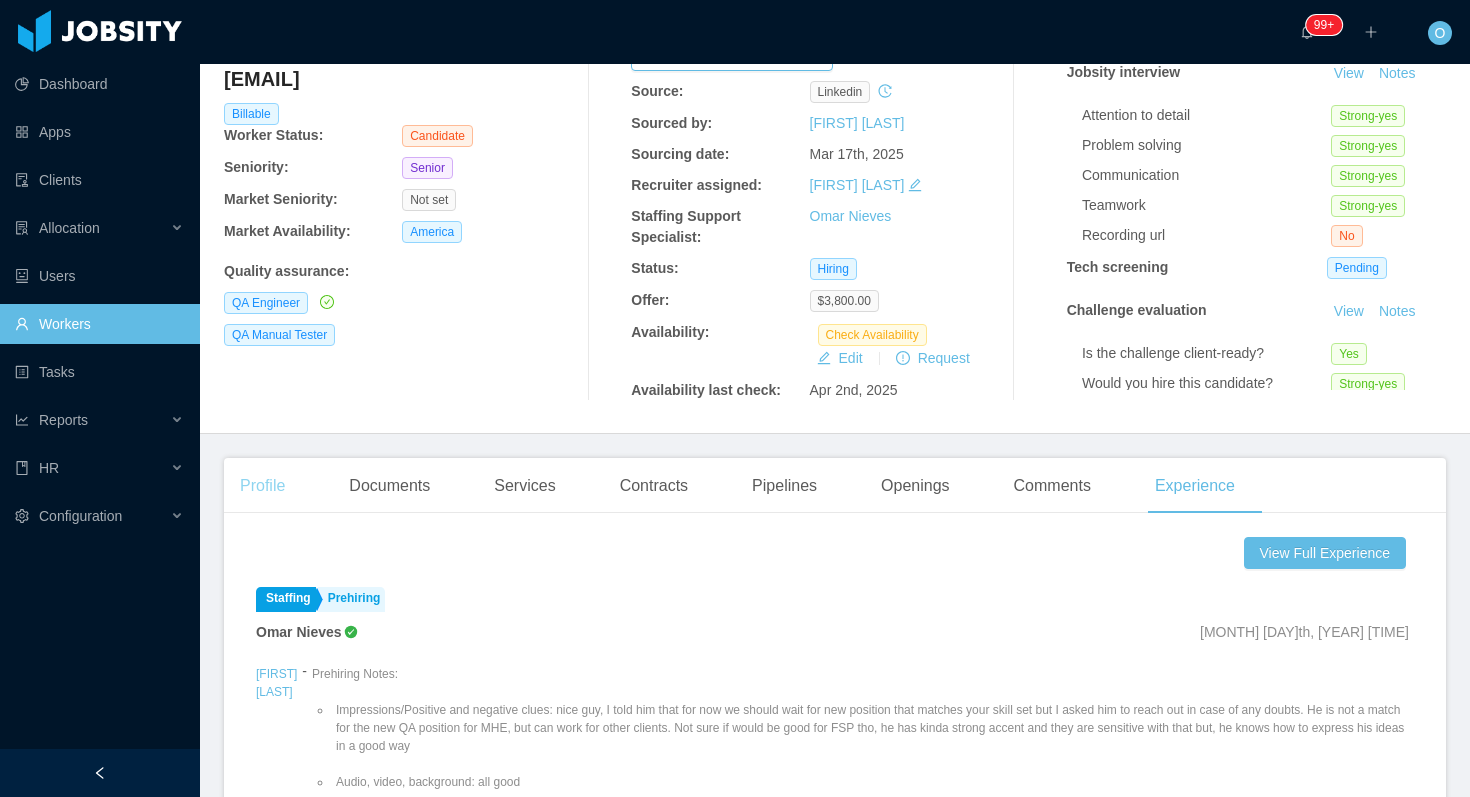 click on "Profile" at bounding box center (262, 486) 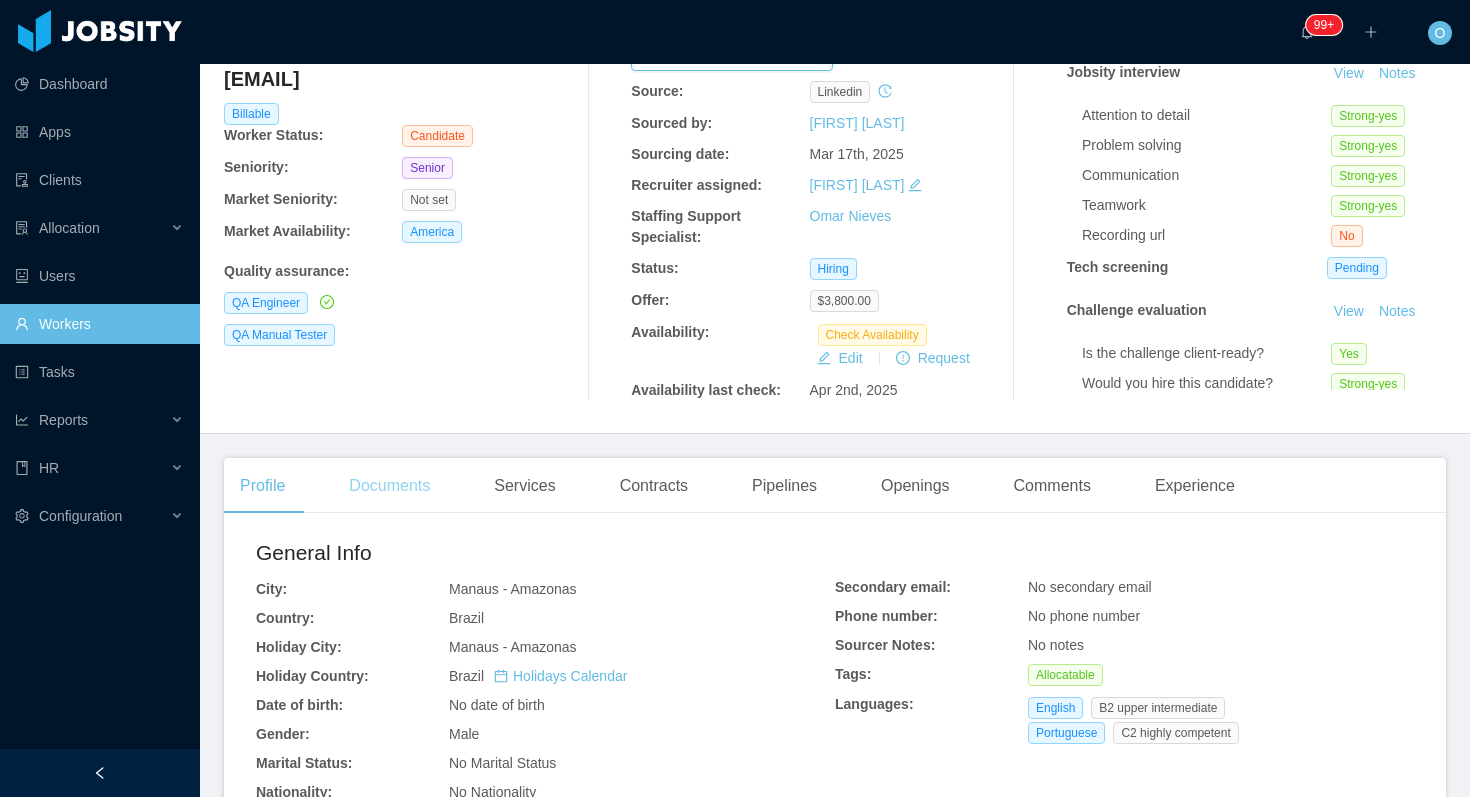scroll, scrollTop: 573, scrollLeft: 0, axis: vertical 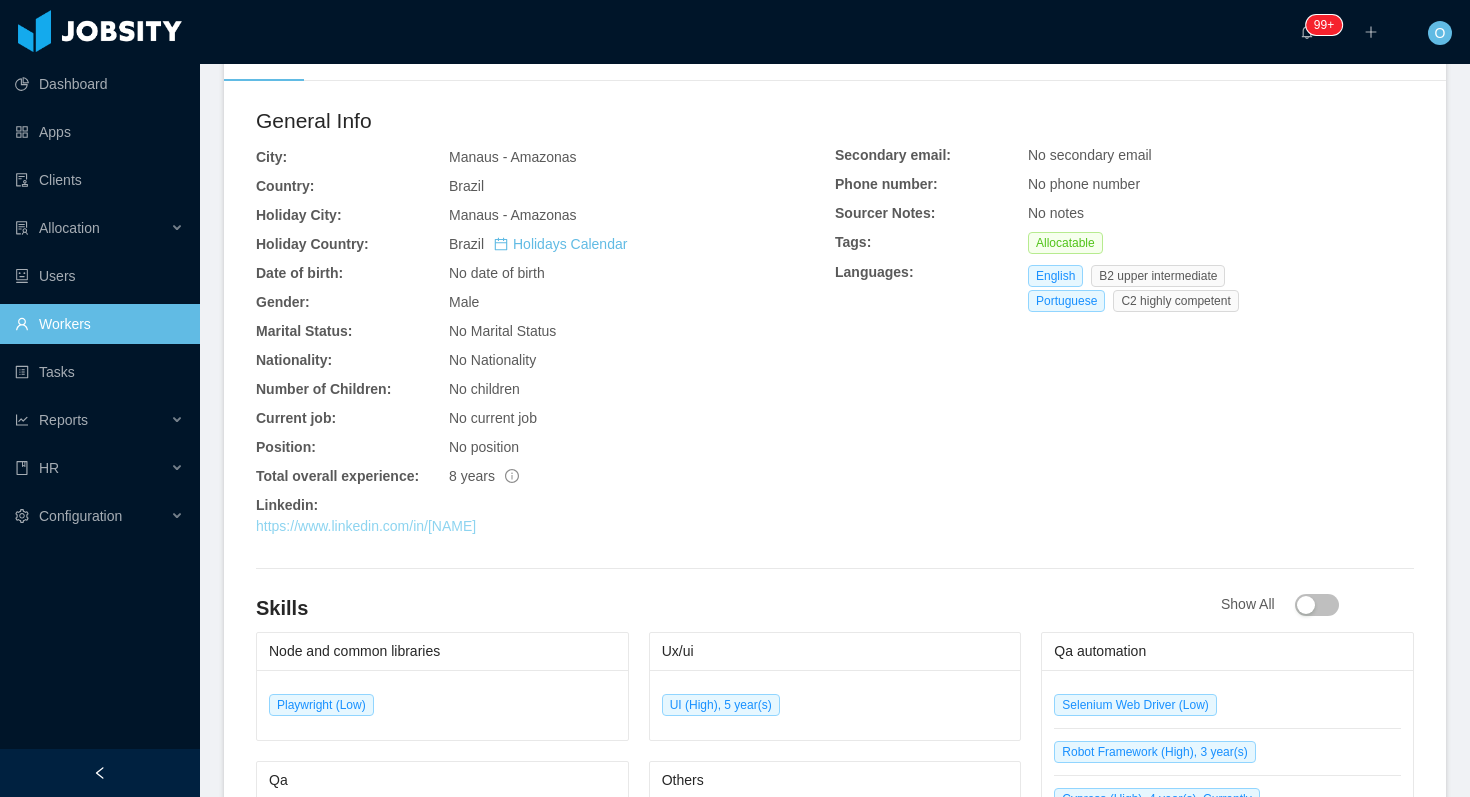 click on "https://www.linkedin.com/in/[NAME]" at bounding box center [366, 526] 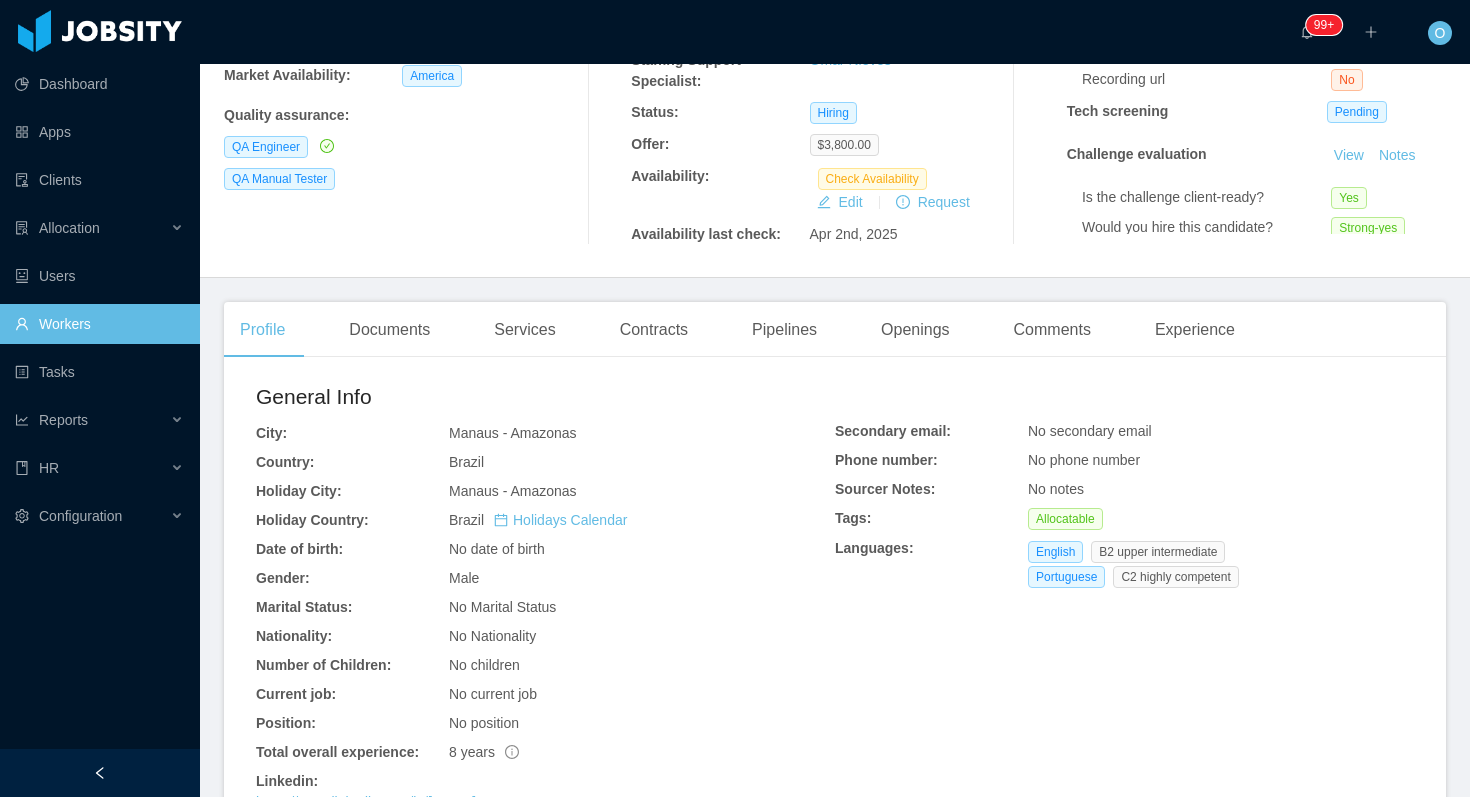 scroll, scrollTop: 283, scrollLeft: 0, axis: vertical 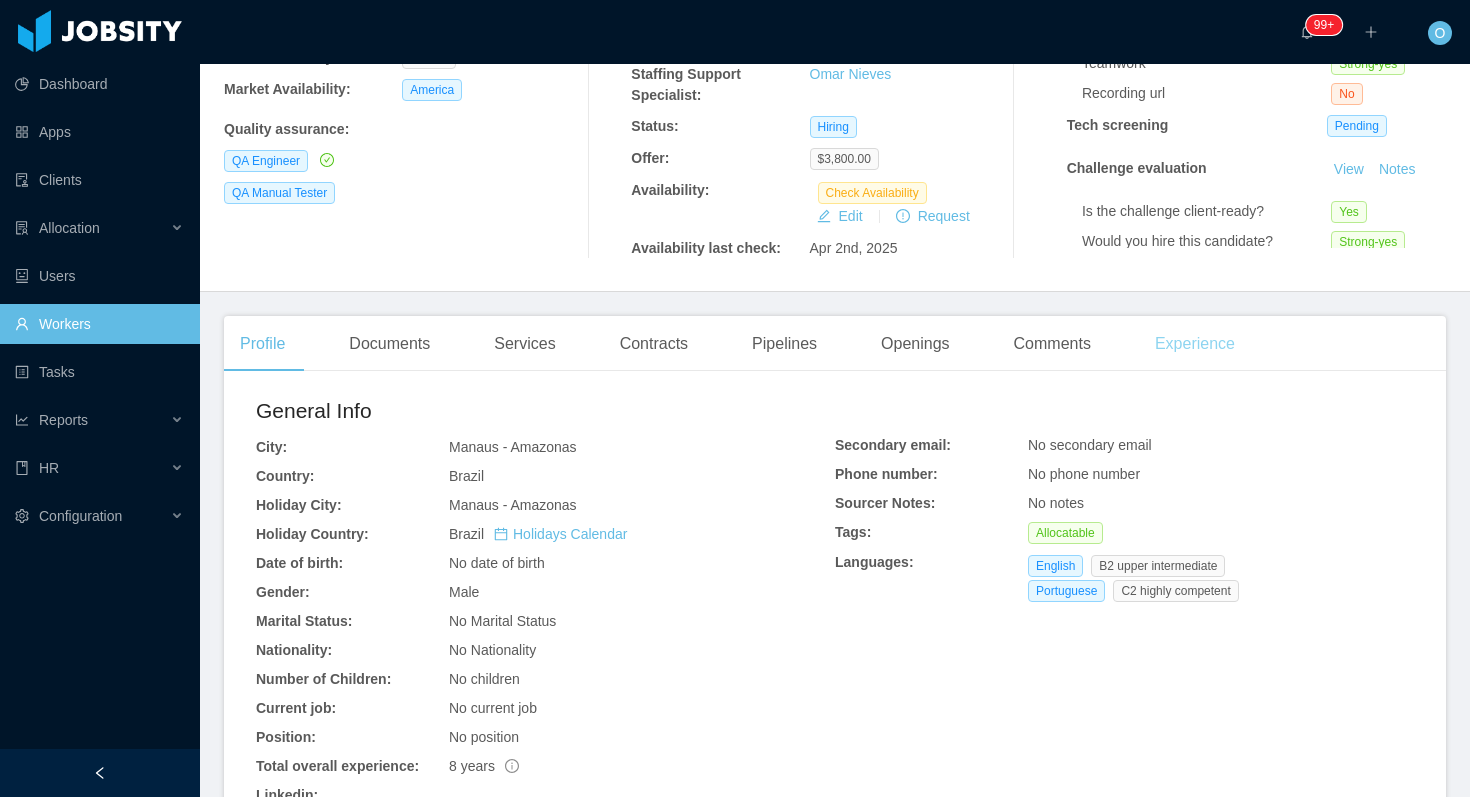 click on "Experience" at bounding box center (1195, 344) 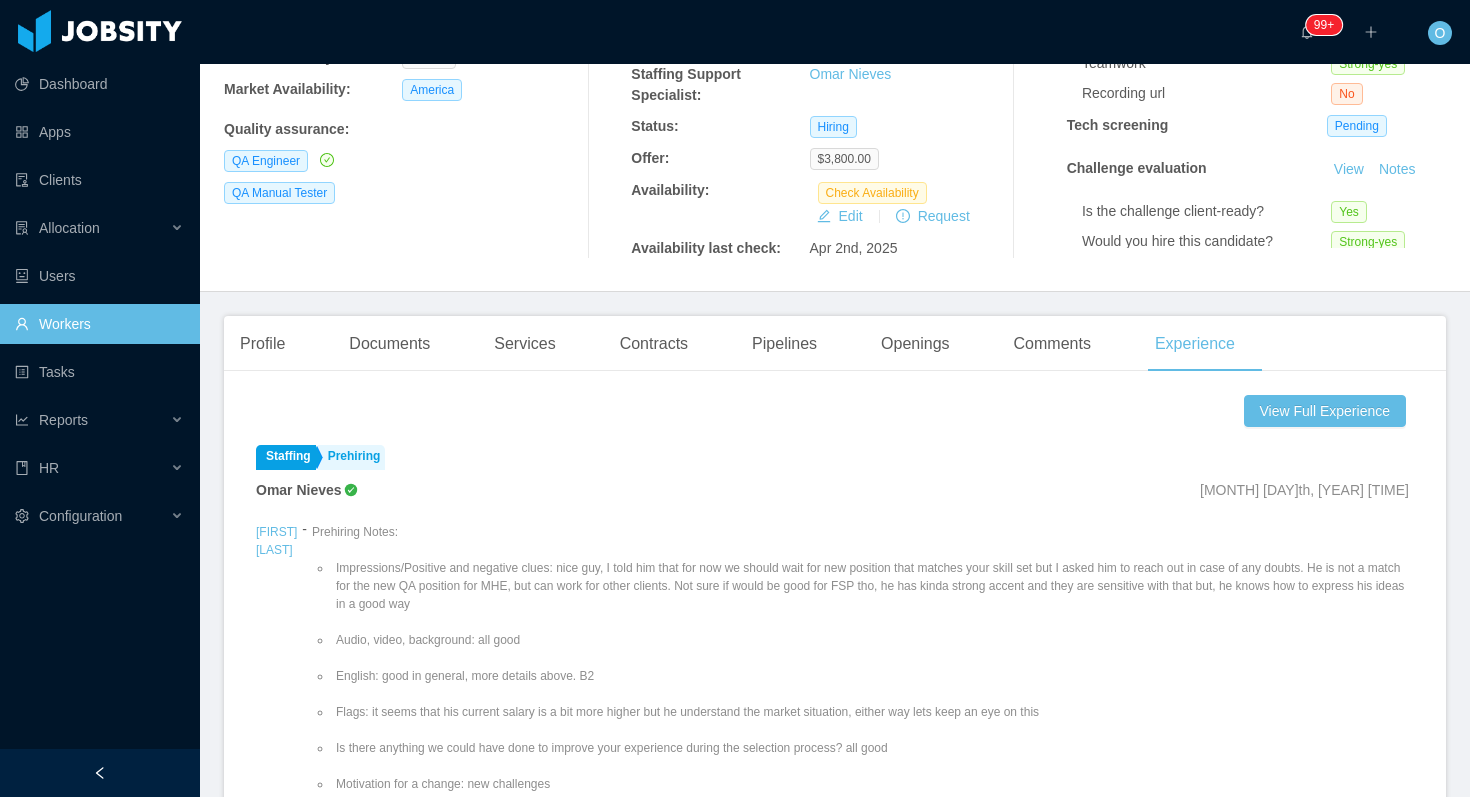 scroll, scrollTop: 648, scrollLeft: 0, axis: vertical 